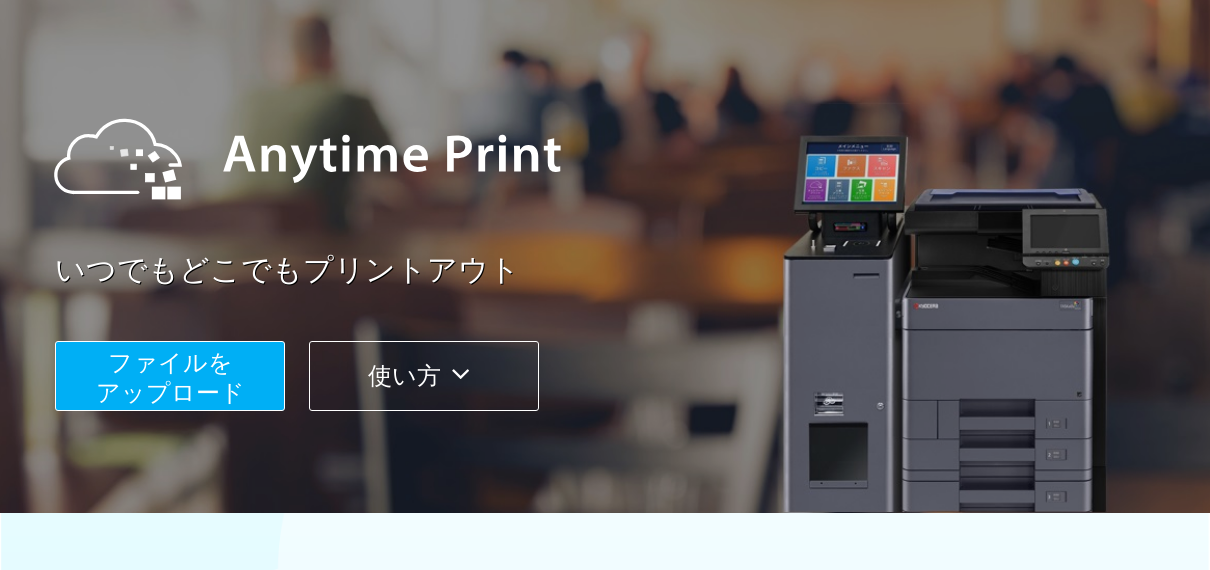scroll, scrollTop: 214, scrollLeft: 0, axis: vertical 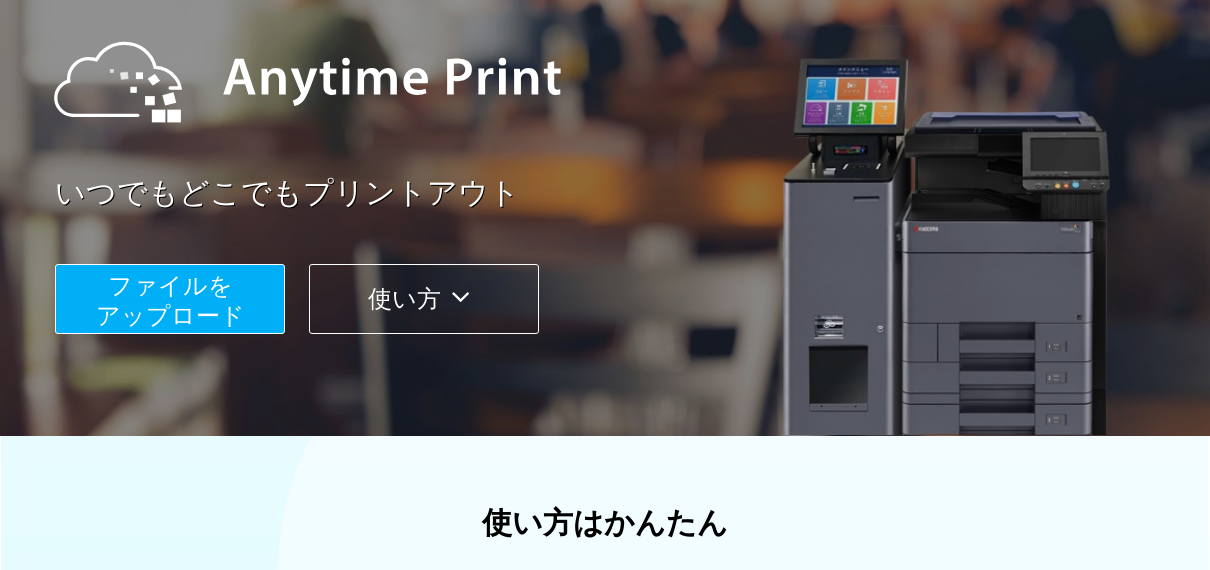 click on "ファイルを ​​アップロード" at bounding box center (170, 300) 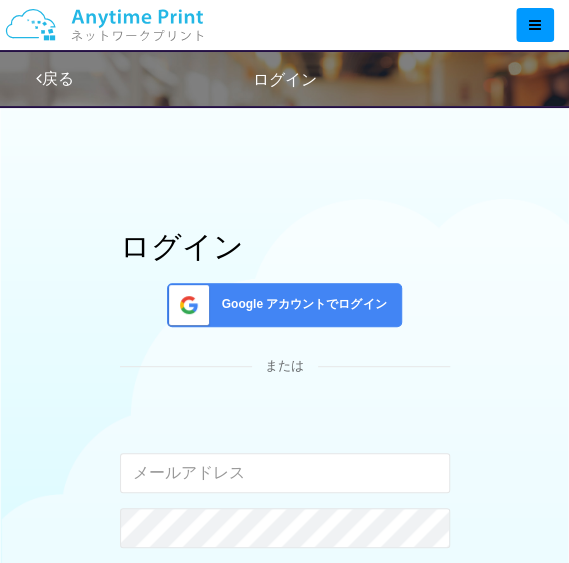 scroll, scrollTop: 0, scrollLeft: 0, axis: both 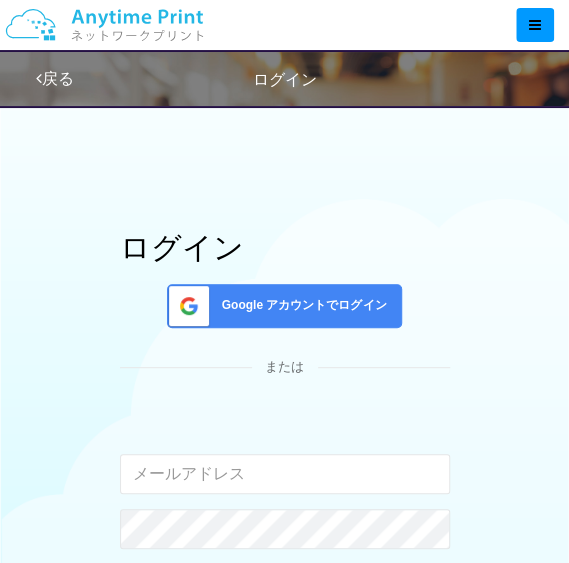 click on "Google アカウントでログイン" at bounding box center [284, 306] 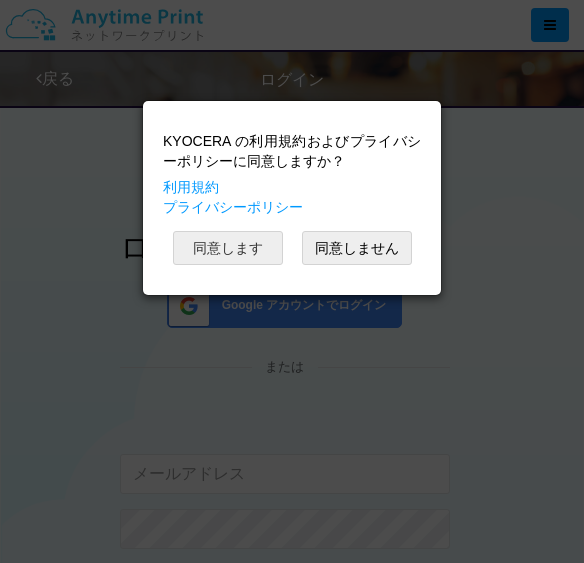 click on "同意します" at bounding box center (228, 248) 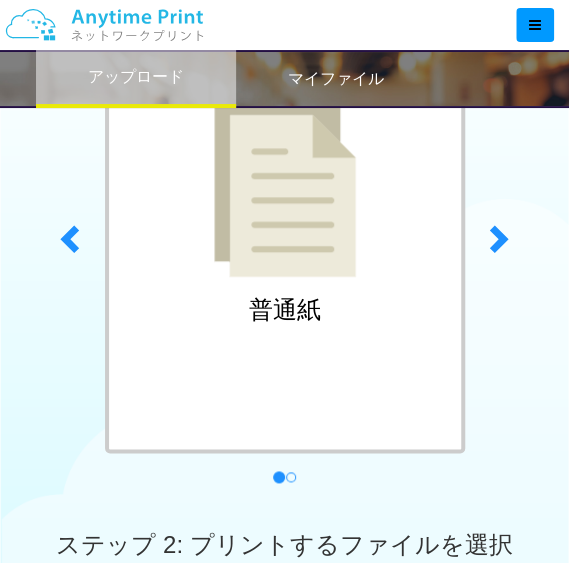 scroll, scrollTop: 262, scrollLeft: 0, axis: vertical 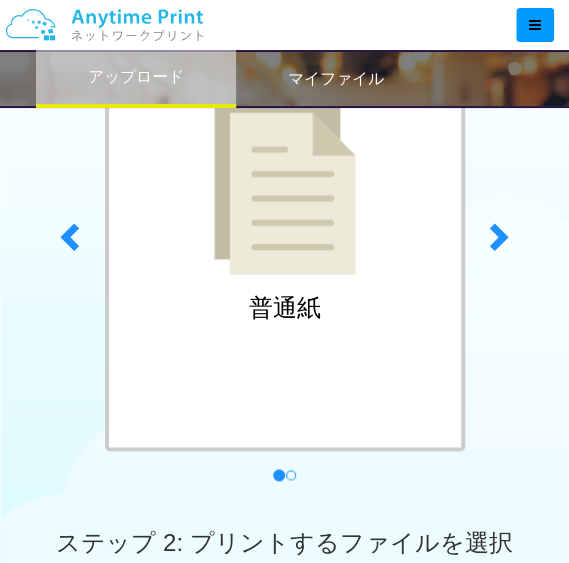 click at bounding box center [285, 186] 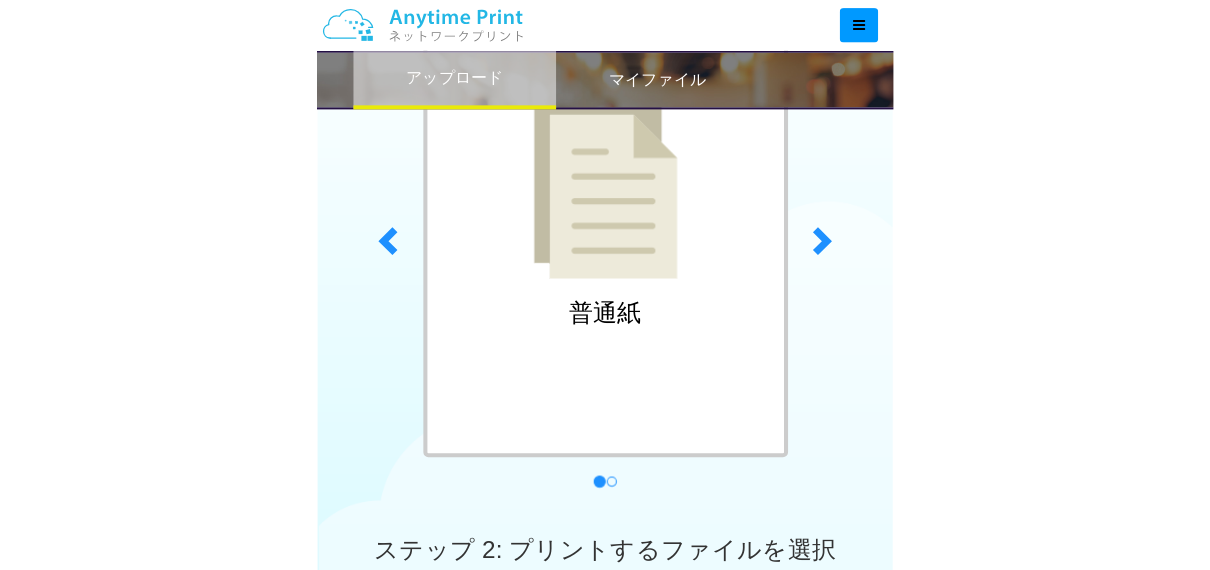 scroll, scrollTop: 158, scrollLeft: 0, axis: vertical 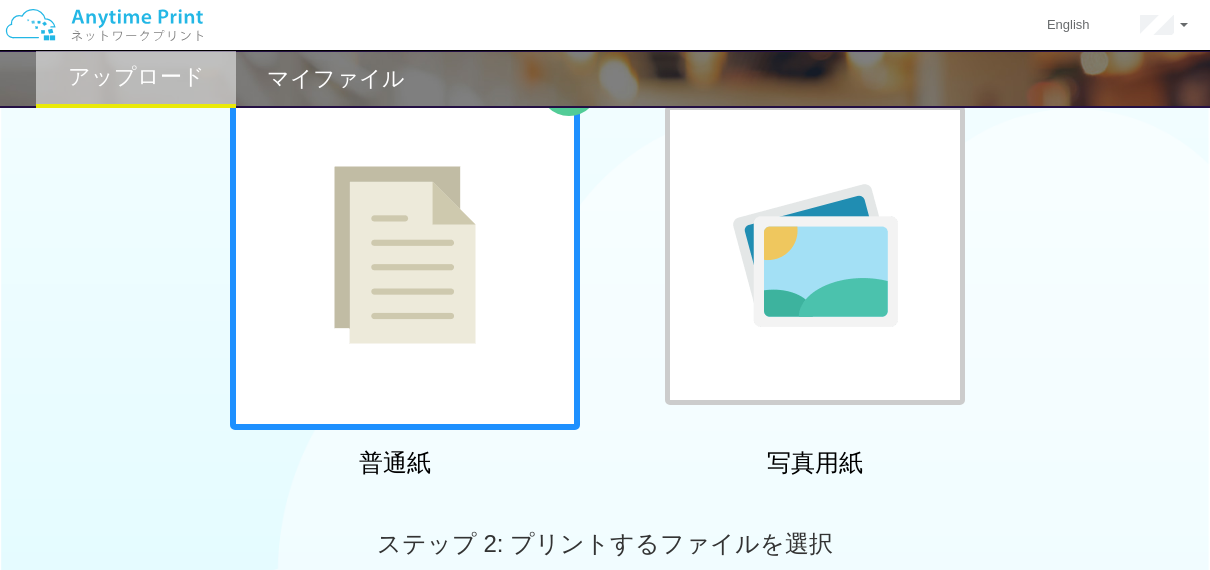 click at bounding box center [405, 255] 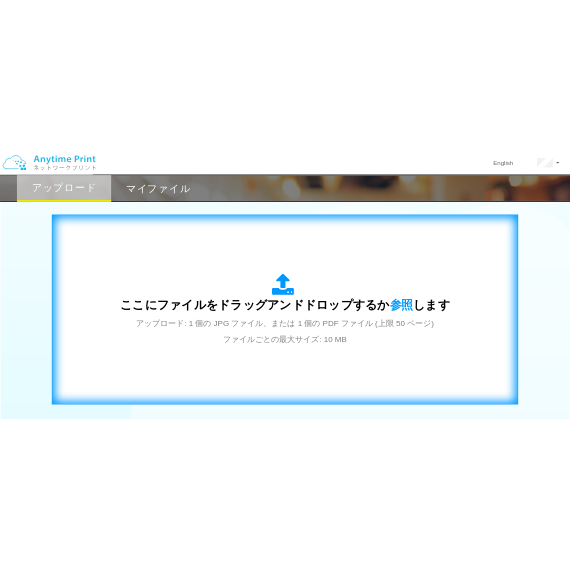 scroll, scrollTop: 728, scrollLeft: 0, axis: vertical 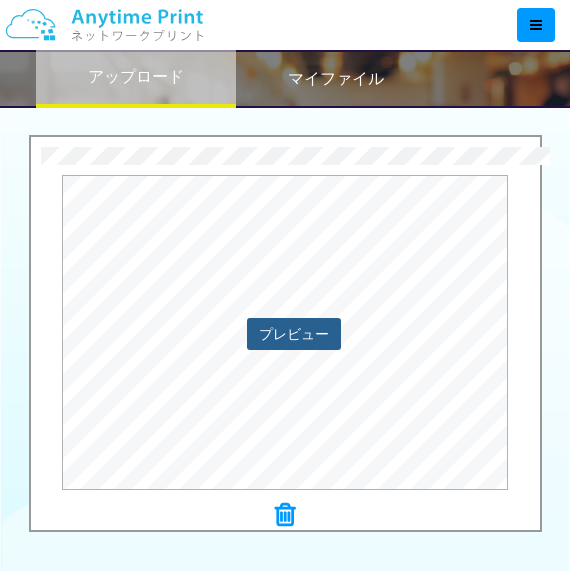 click on "プレビュー" at bounding box center (294, 334) 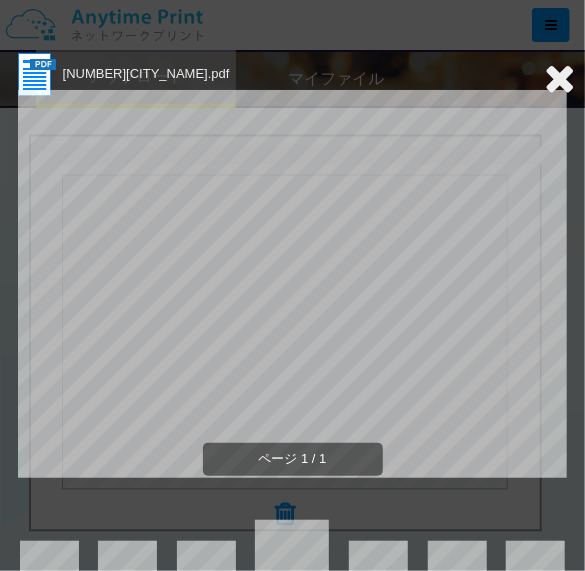 click at bounding box center (559, 78) 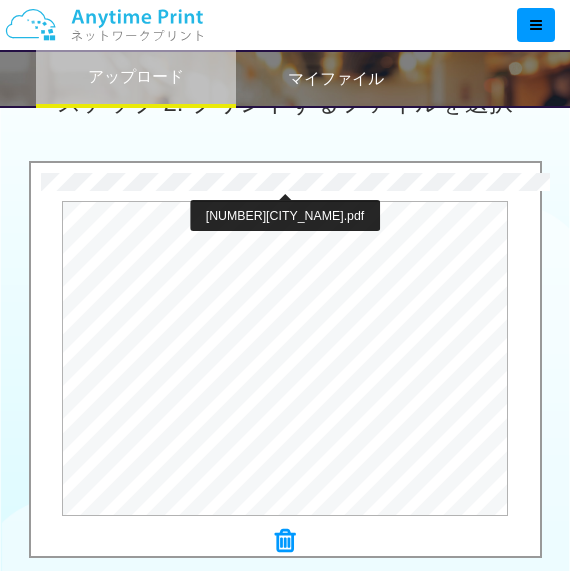 scroll, scrollTop: 703, scrollLeft: 0, axis: vertical 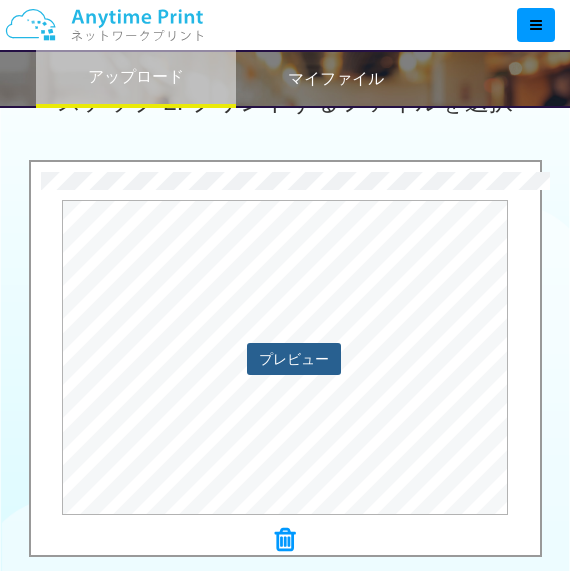 click on "プレビュー" at bounding box center [294, 359] 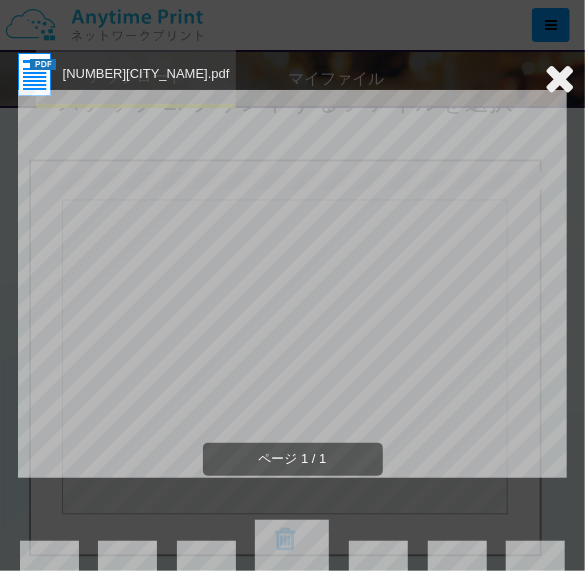 click at bounding box center [559, 78] 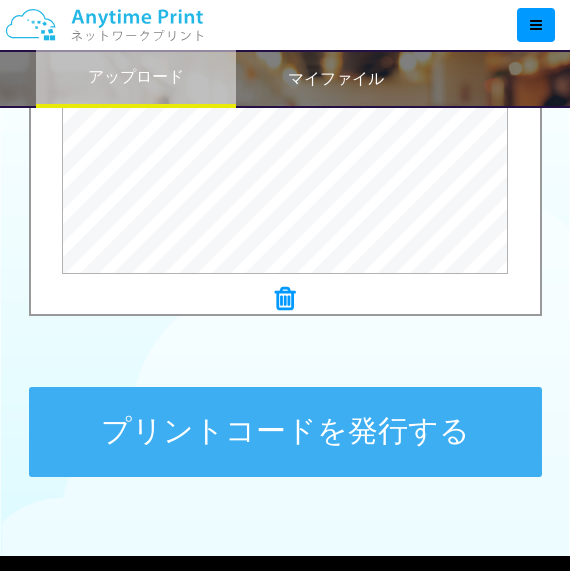 scroll, scrollTop: 945, scrollLeft: 0, axis: vertical 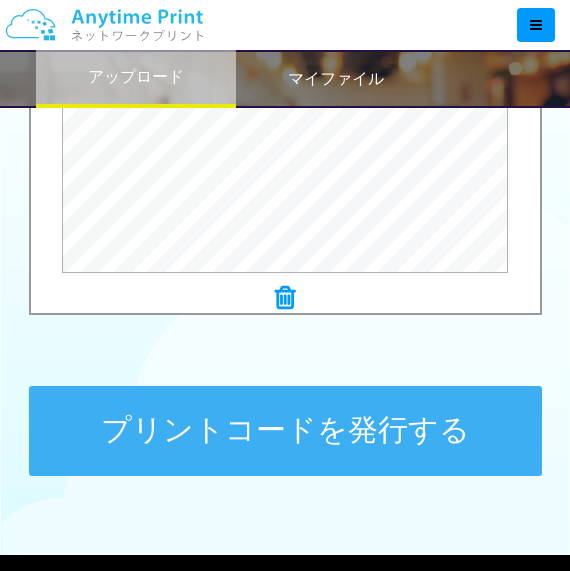 click at bounding box center [285, 298] 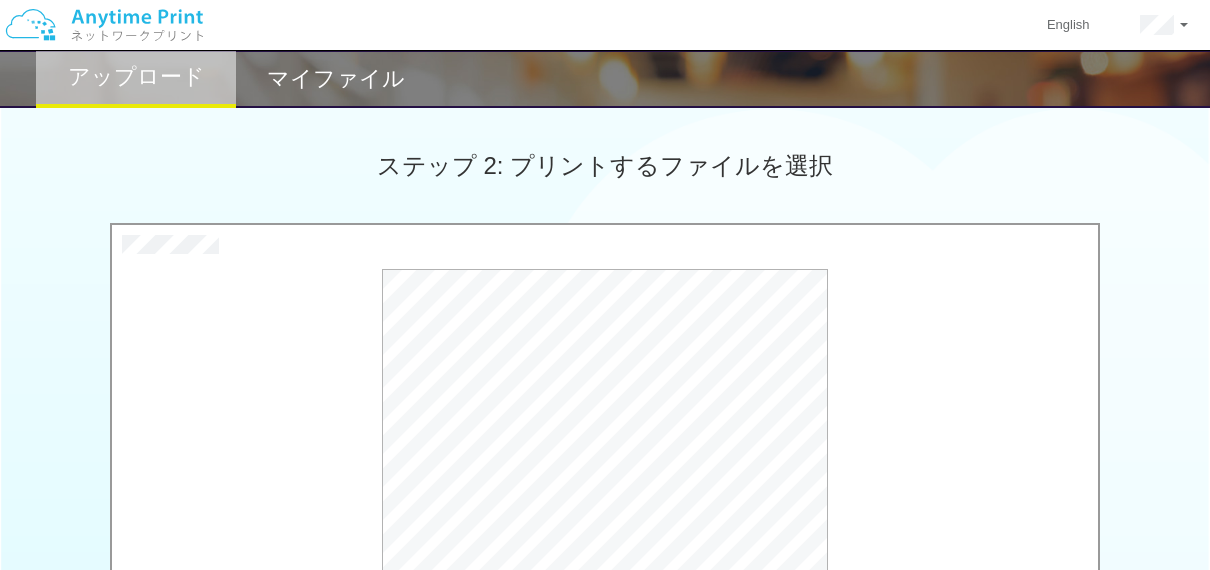 scroll, scrollTop: 534, scrollLeft: 0, axis: vertical 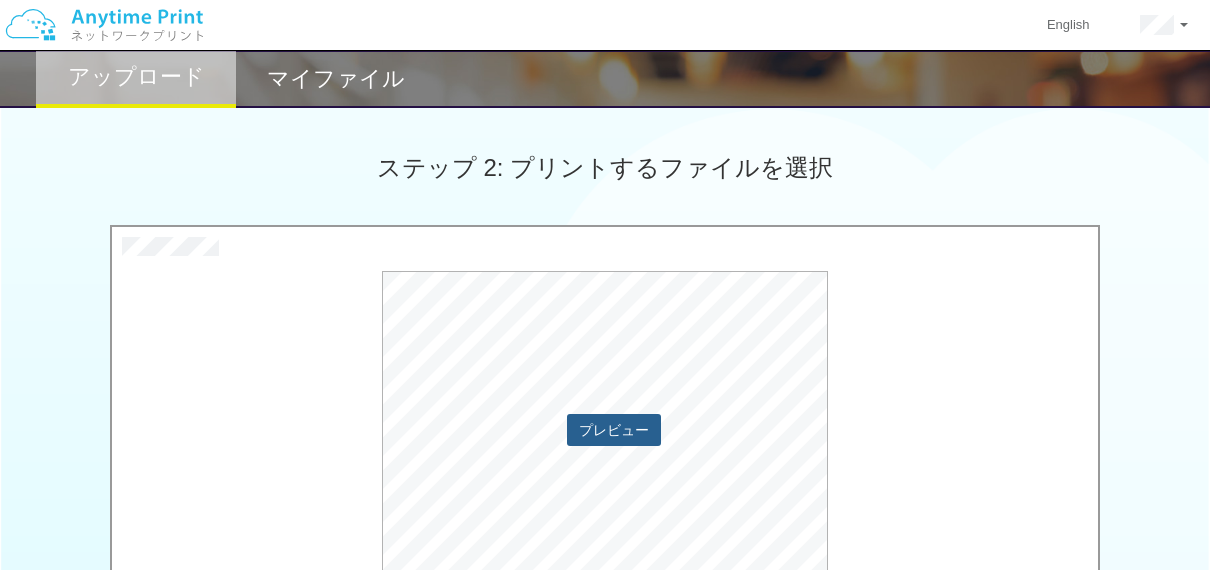 click on "プレビュー" at bounding box center (614, 430) 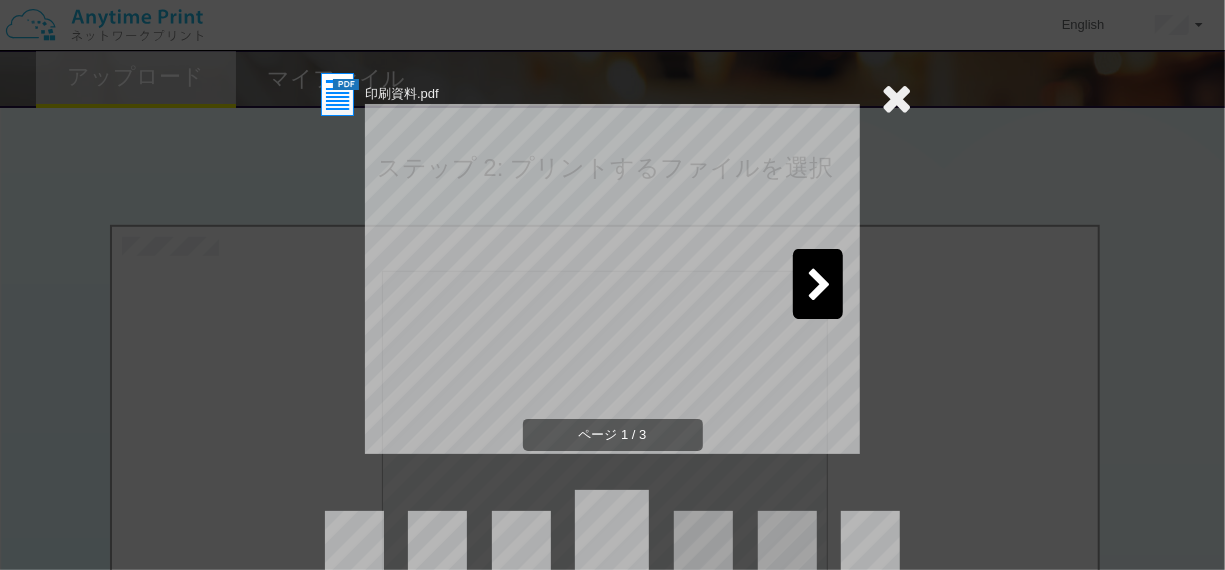 click at bounding box center [818, 284] 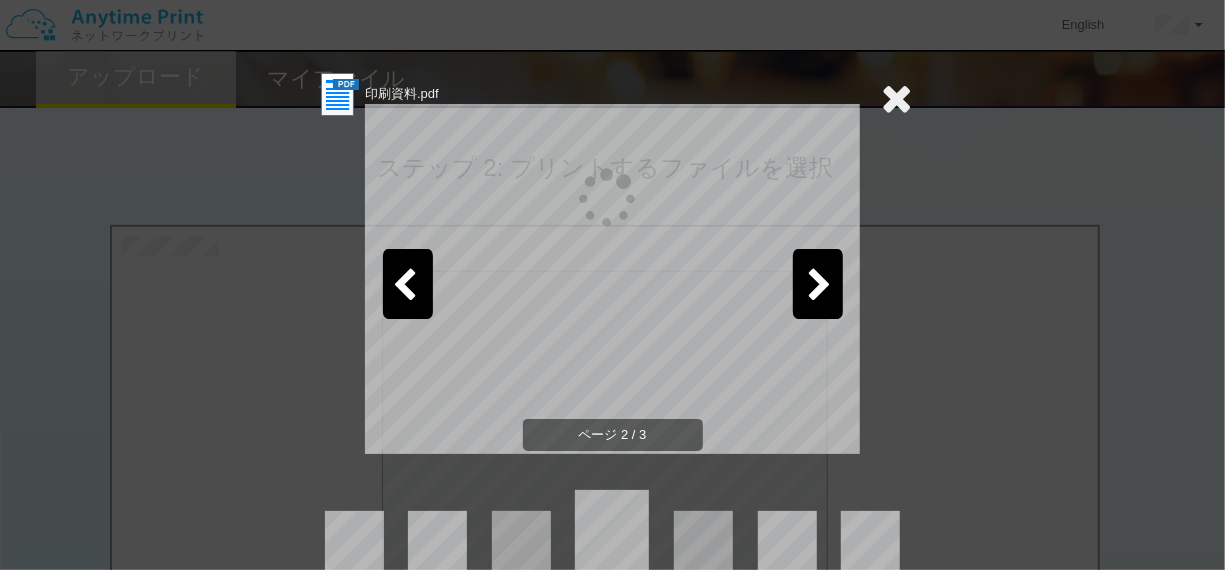 click at bounding box center (818, 284) 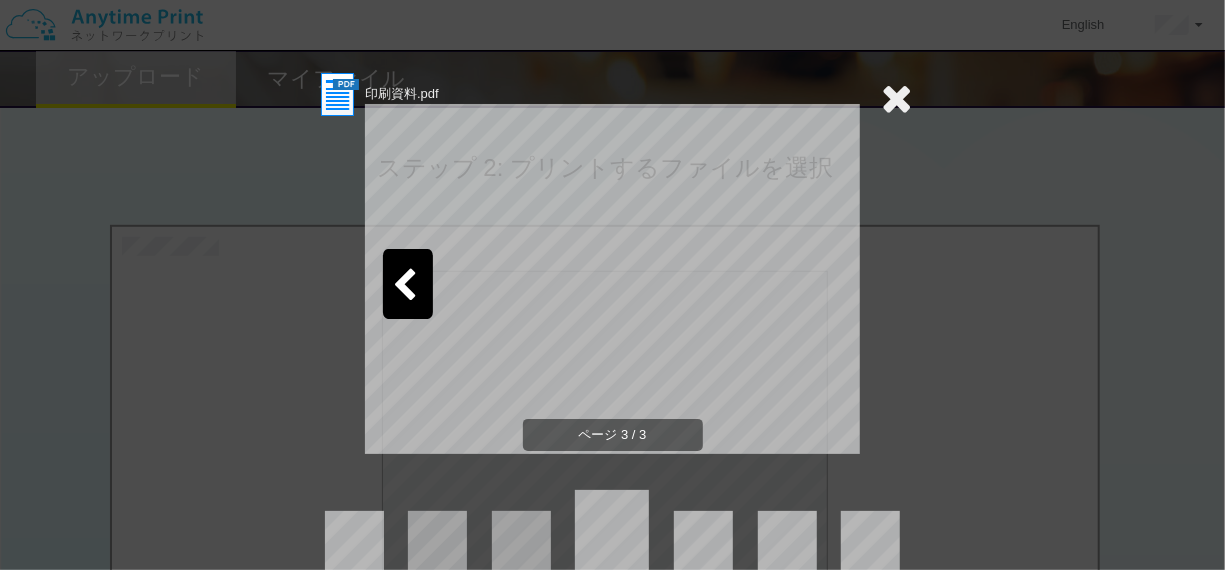 click at bounding box center [408, 284] 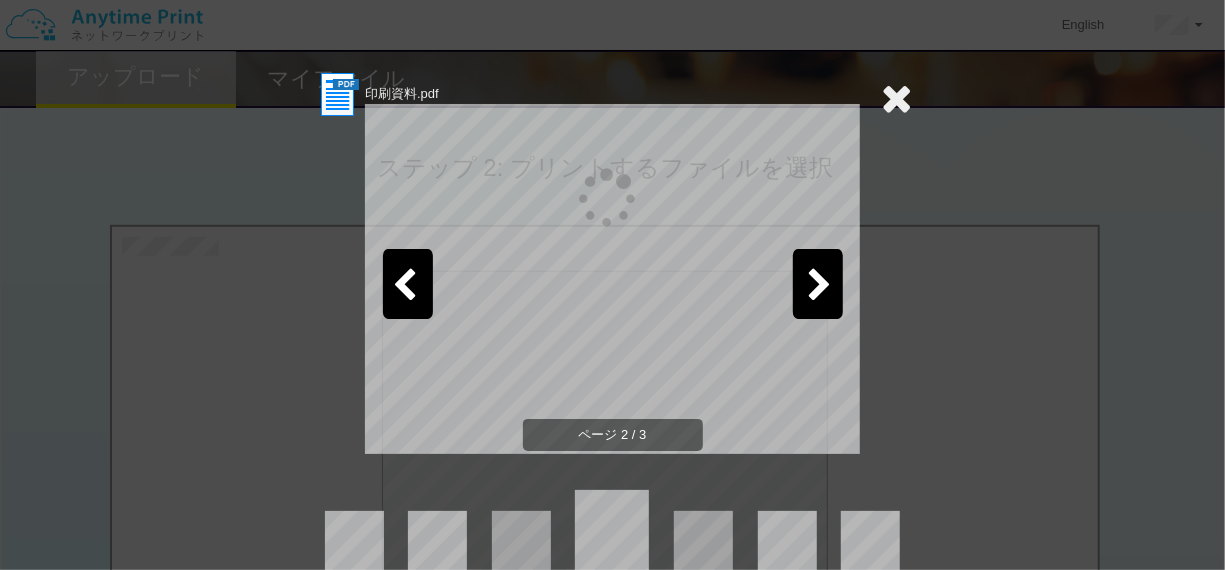 click at bounding box center [408, 284] 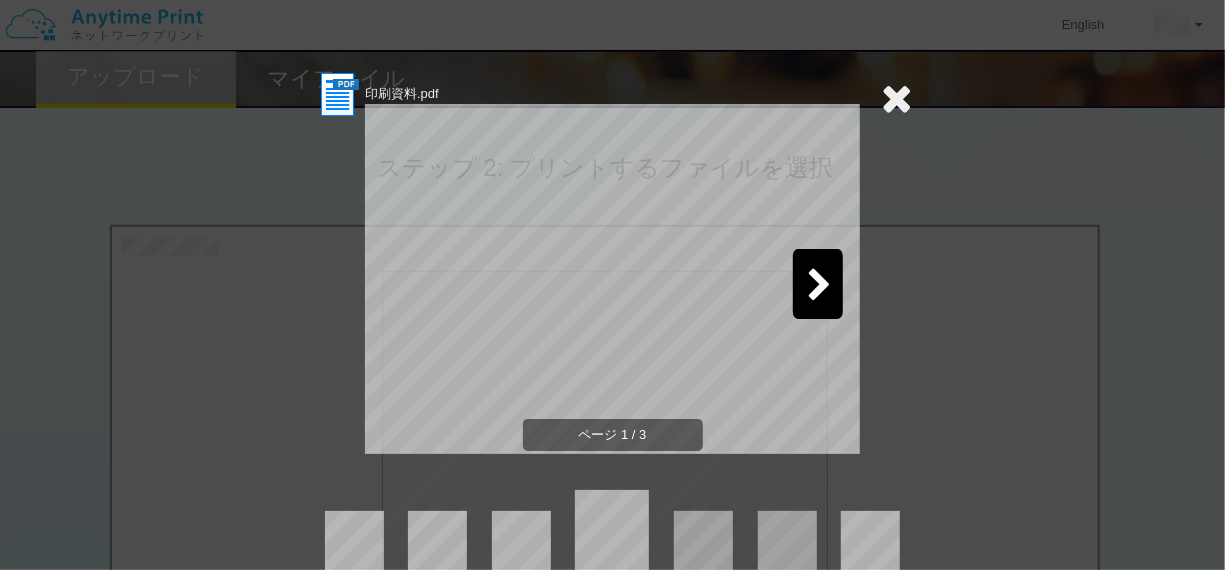 click at bounding box center (897, 98) 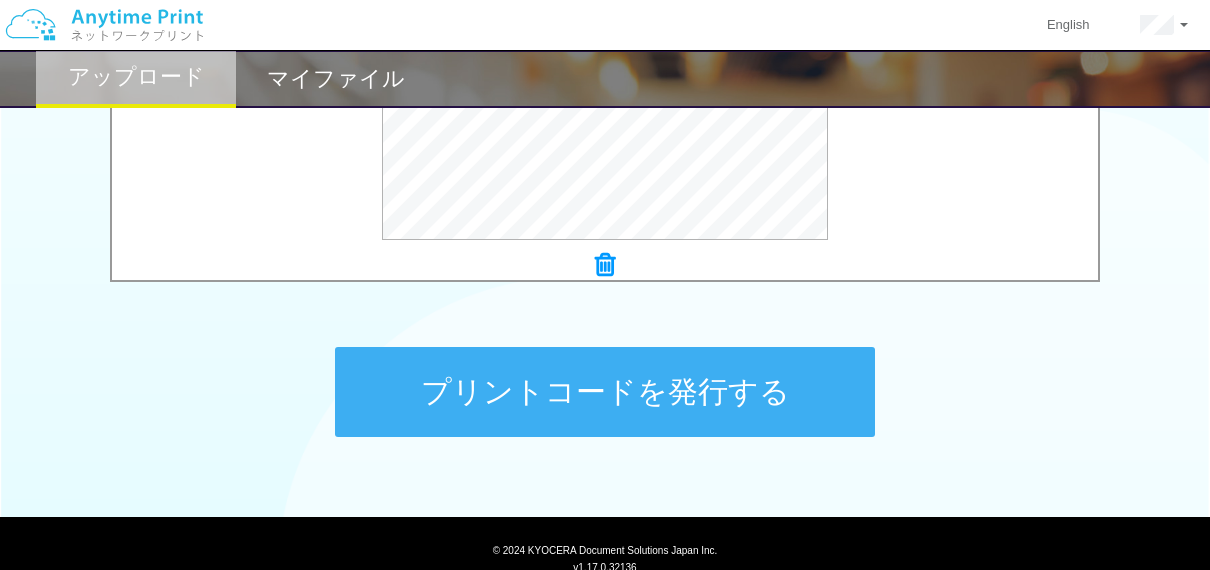 scroll, scrollTop: 950, scrollLeft: 0, axis: vertical 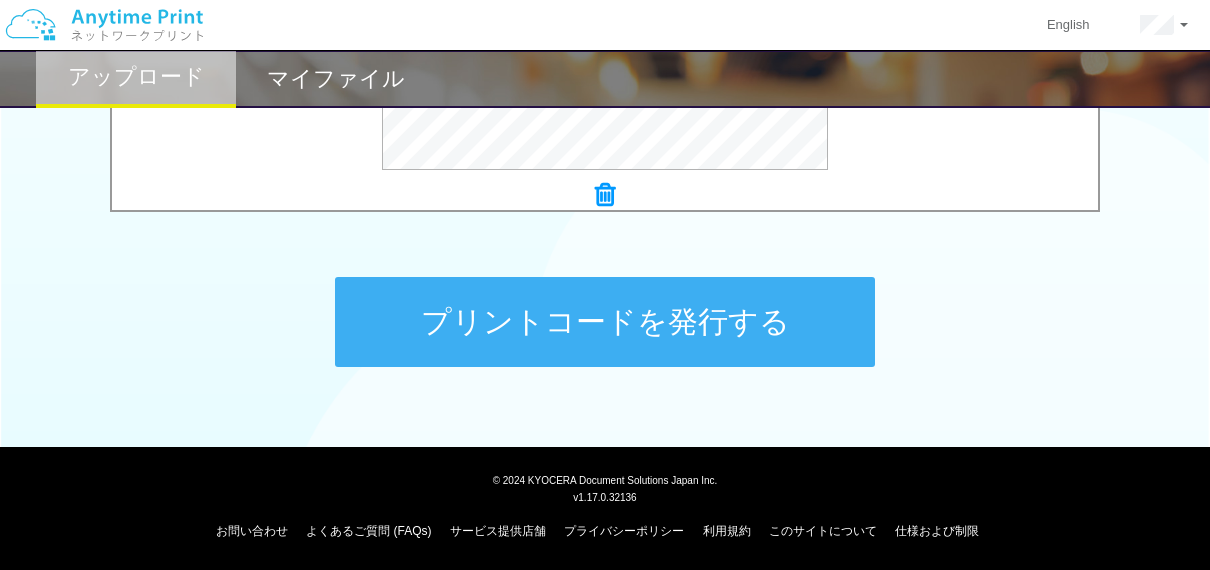 click on "プリントコードを発行する" at bounding box center (605, 322) 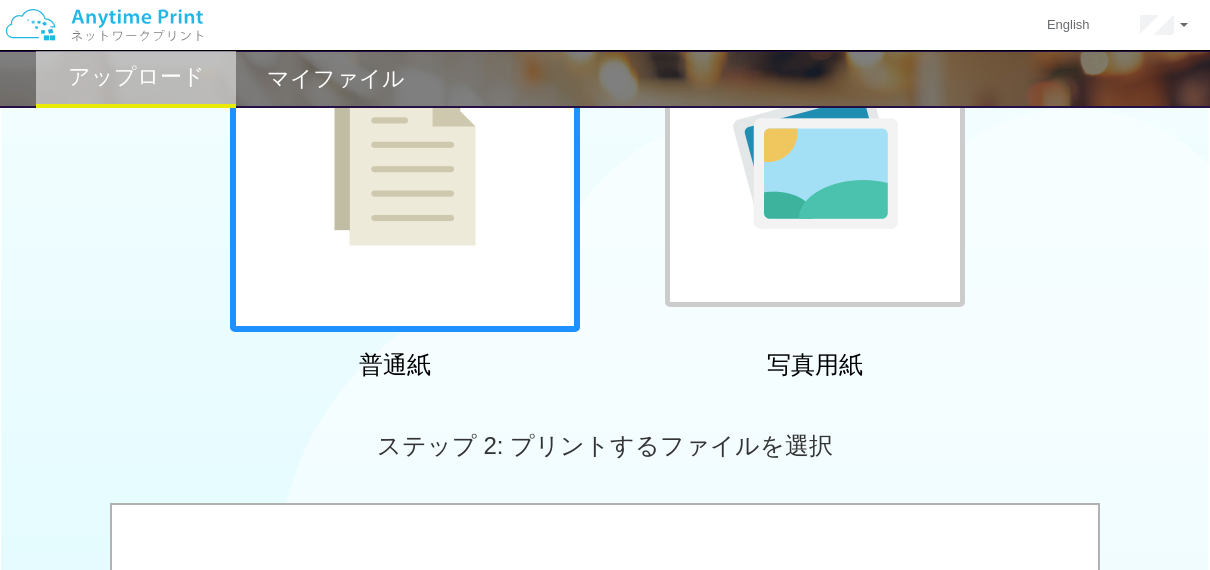 scroll, scrollTop: 0, scrollLeft: 0, axis: both 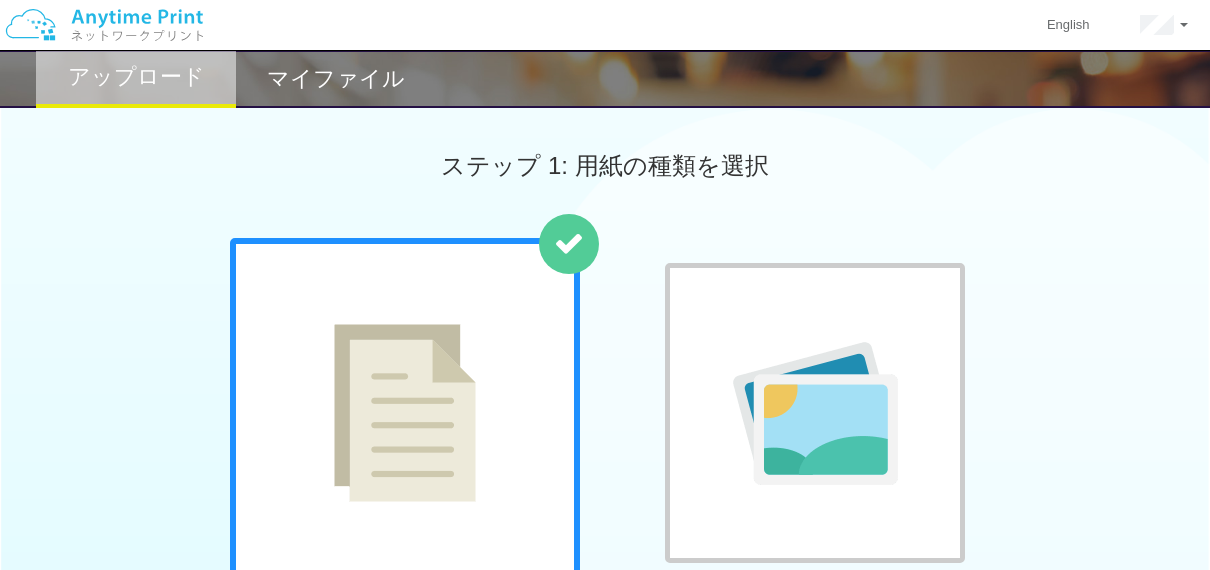 click on "English
アカウント設定
ログアウト" at bounding box center (605, 25) 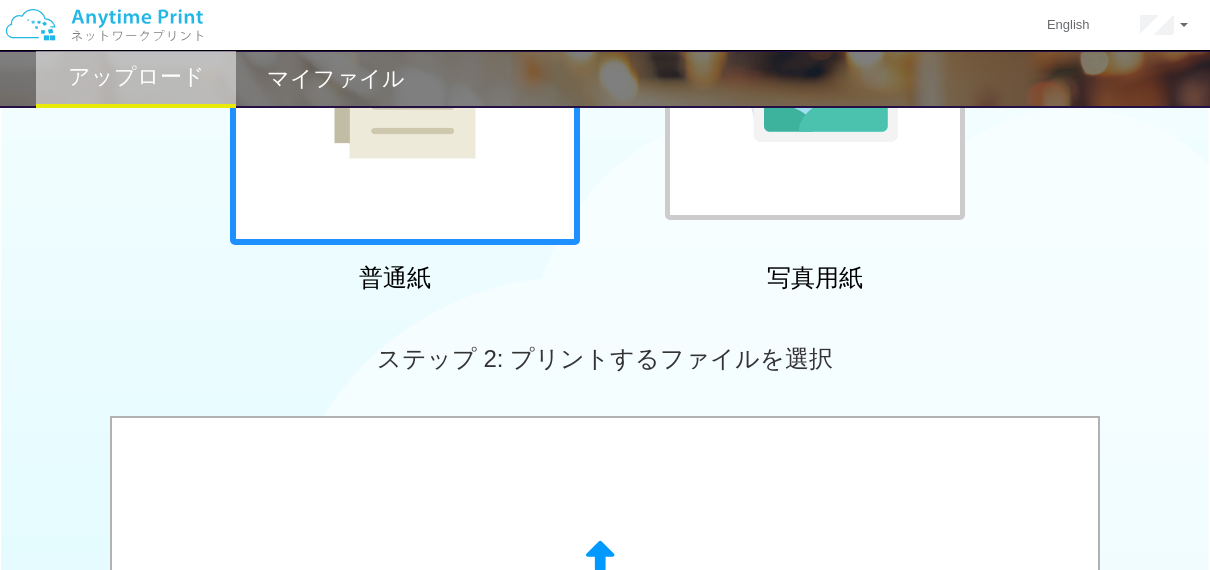 scroll, scrollTop: 344, scrollLeft: 0, axis: vertical 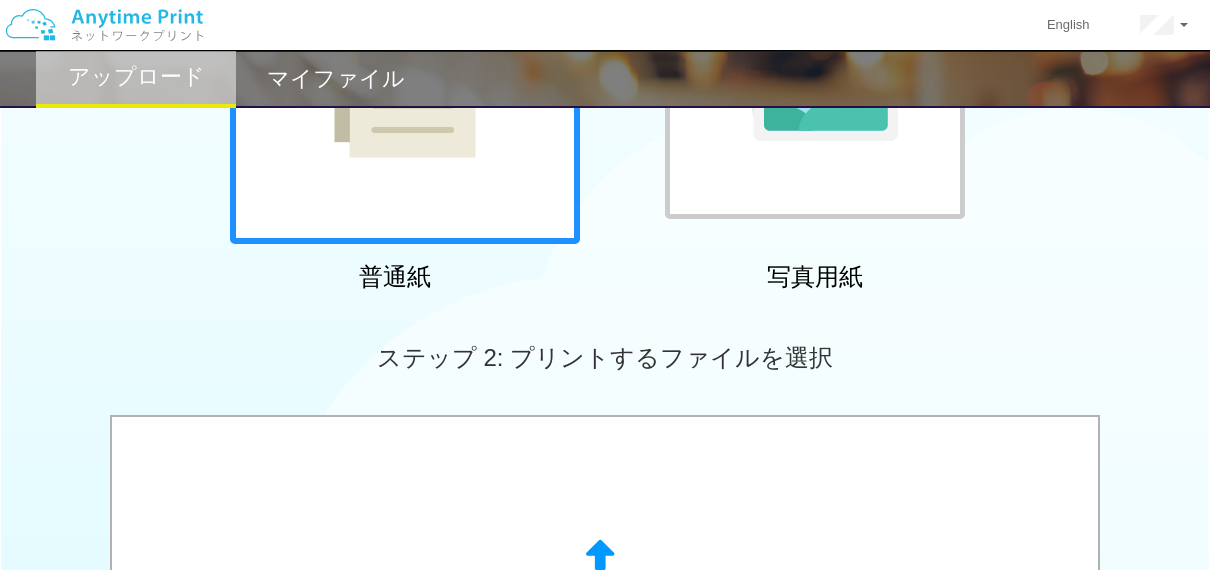 click on "アップロード" at bounding box center [136, 77] 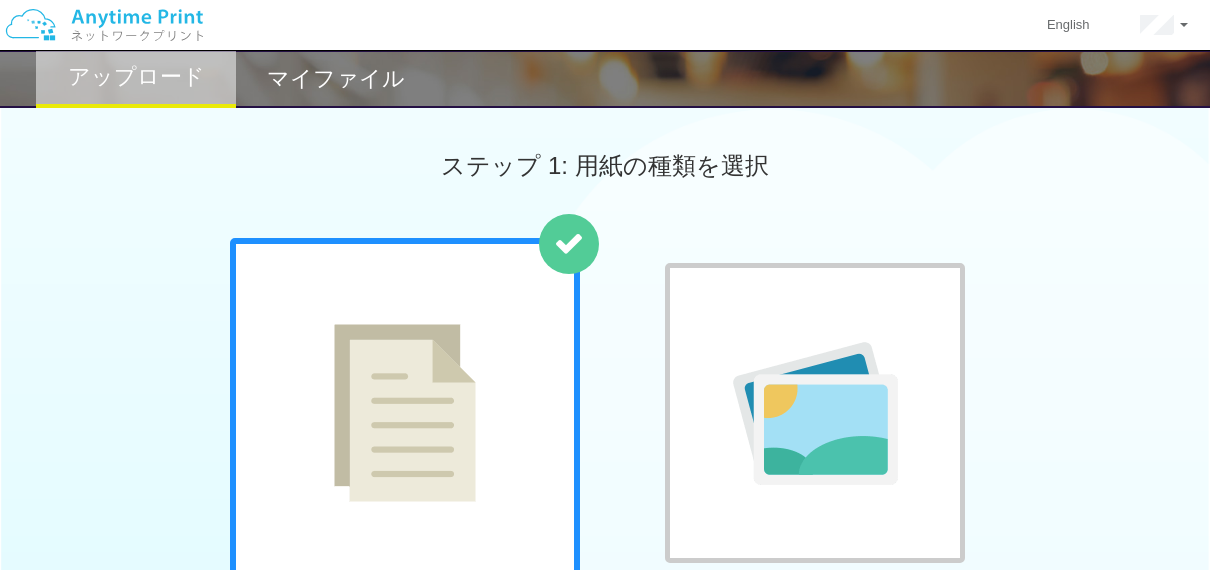 click on "マイファイル" at bounding box center [336, 79] 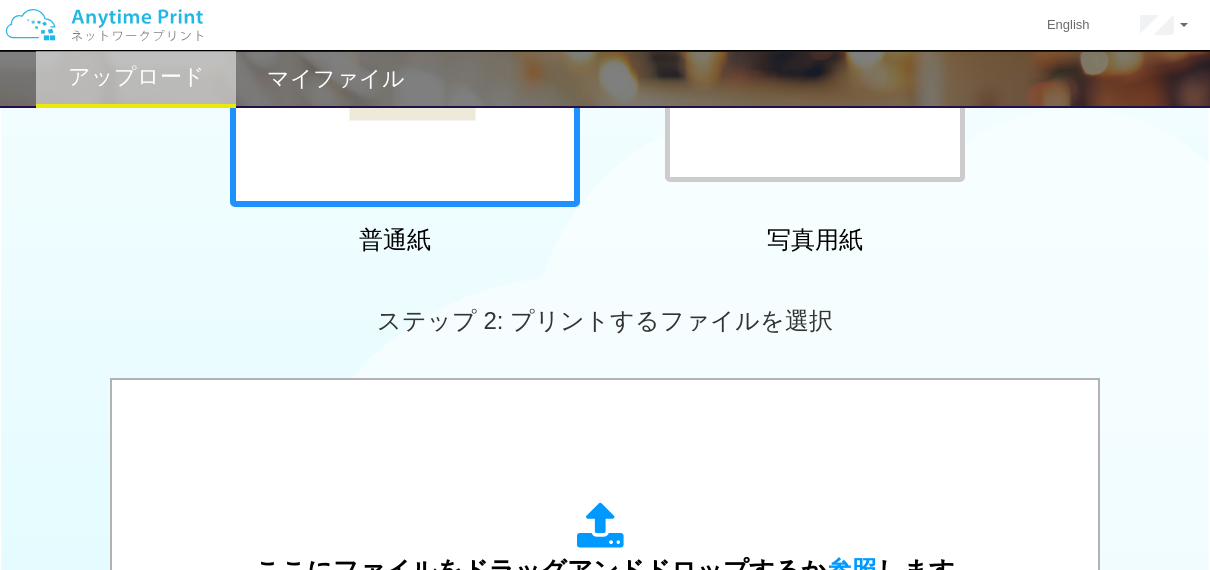 scroll, scrollTop: 380, scrollLeft: 0, axis: vertical 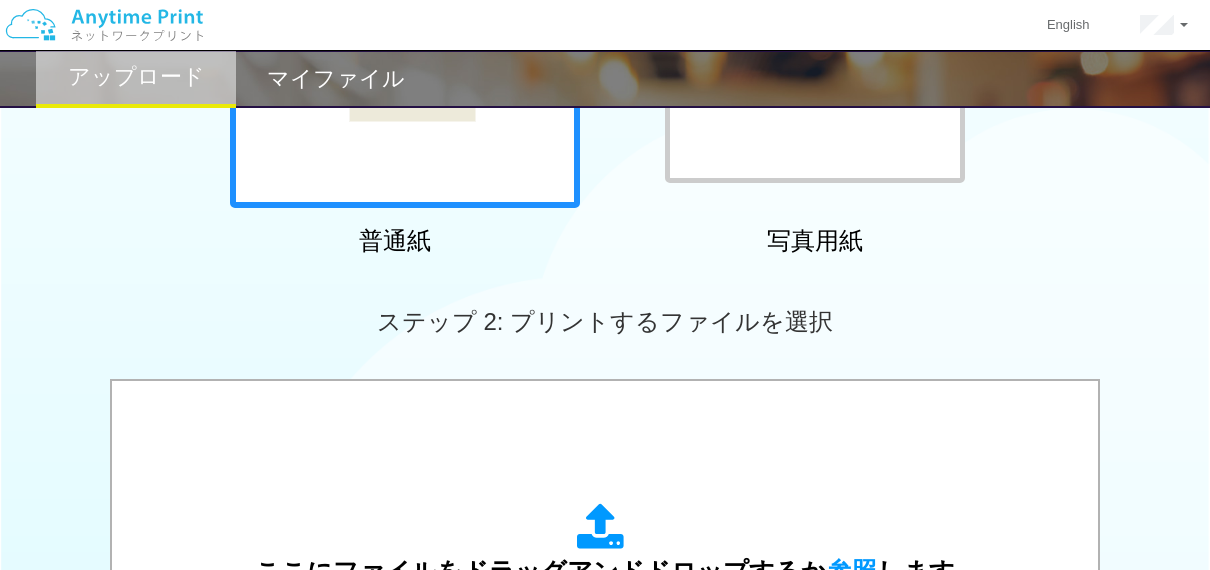 click on "マイファイル" at bounding box center [336, 79] 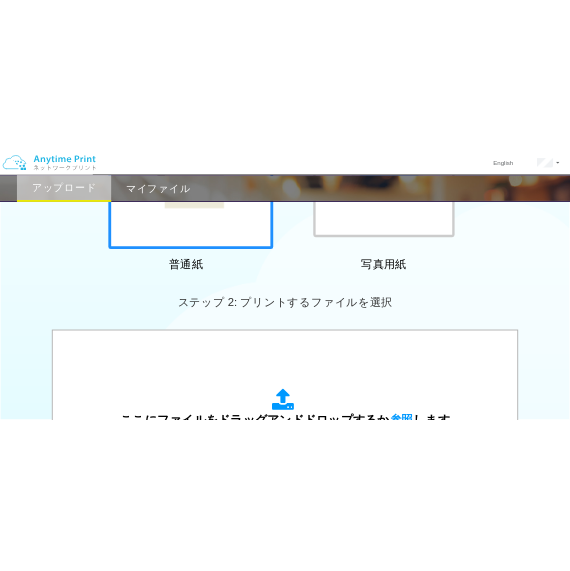 scroll, scrollTop: 0, scrollLeft: 0, axis: both 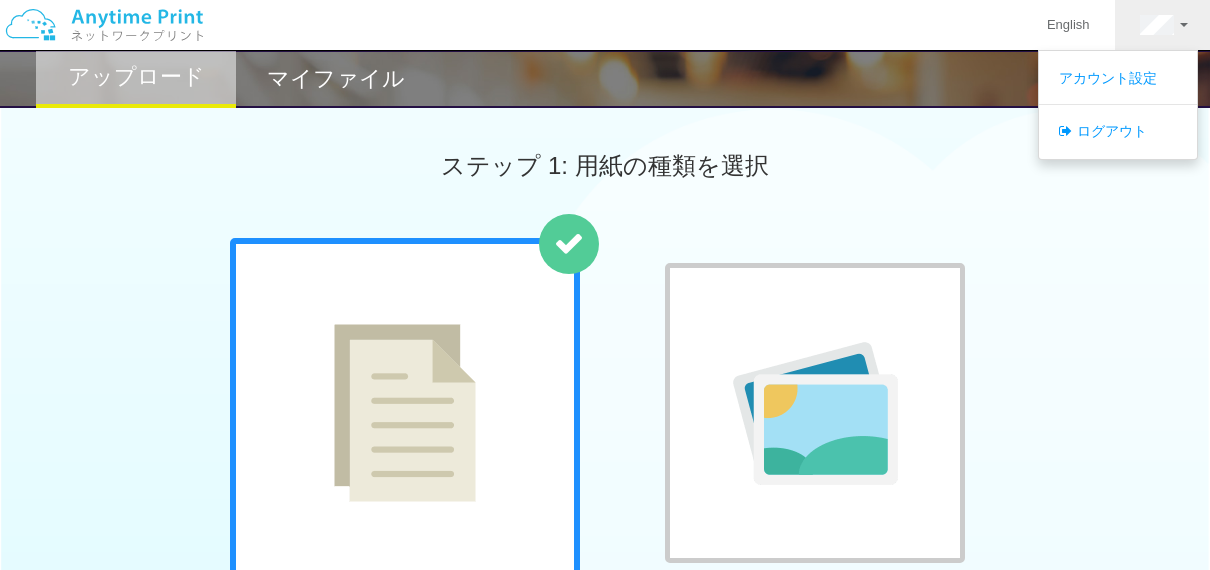 click on "ステップ 1: 用紙の種類を選択" at bounding box center [605, 166] 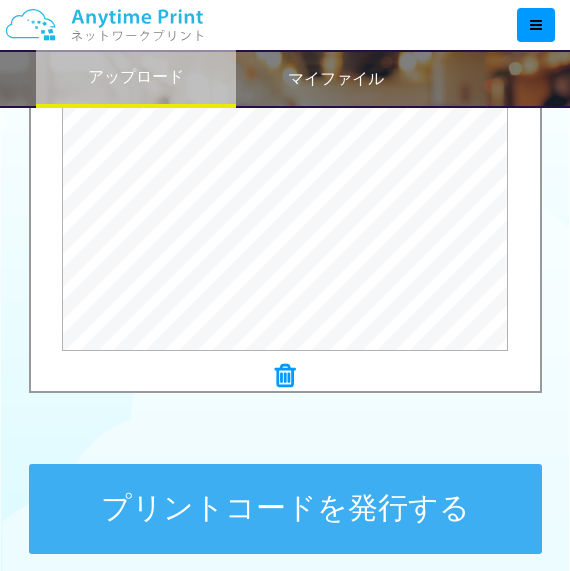 scroll, scrollTop: 863, scrollLeft: 0, axis: vertical 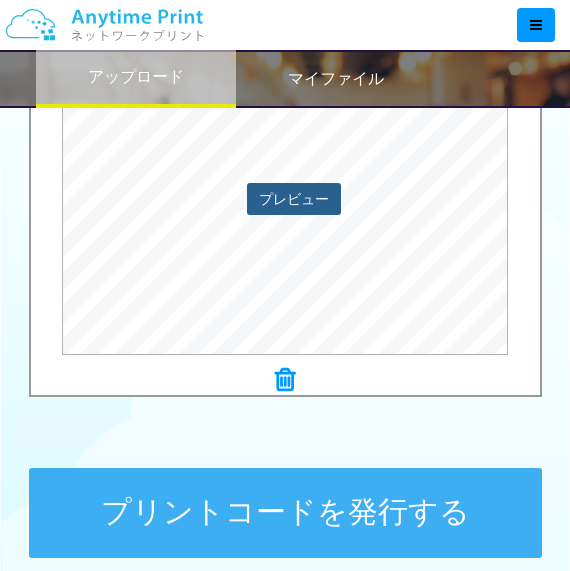 click on "プレビュー" at bounding box center (294, 199) 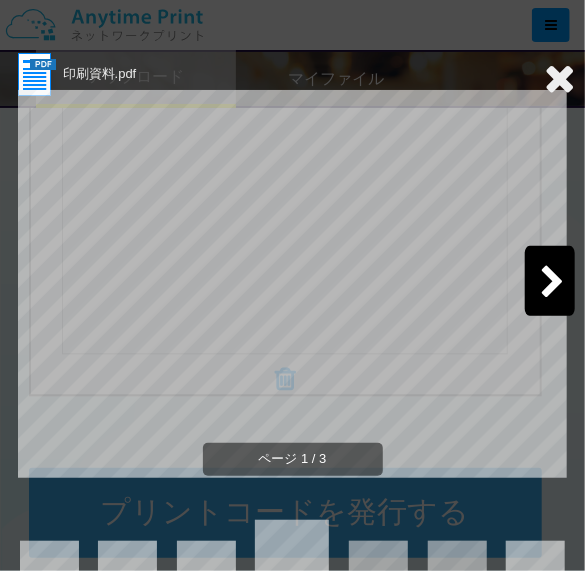 click at bounding box center [550, 281] 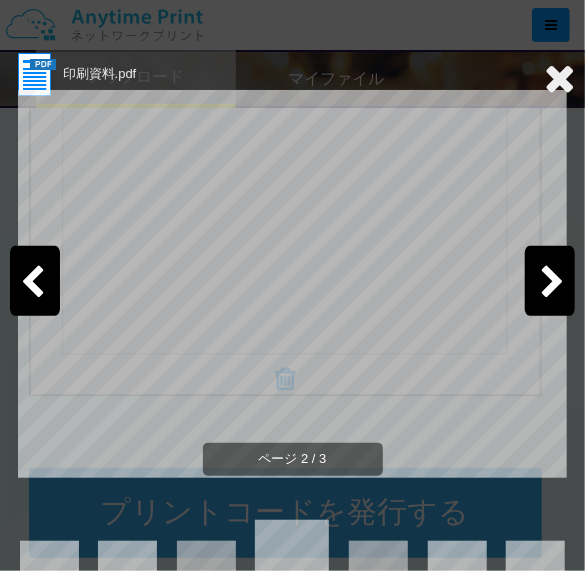 click at bounding box center [550, 281] 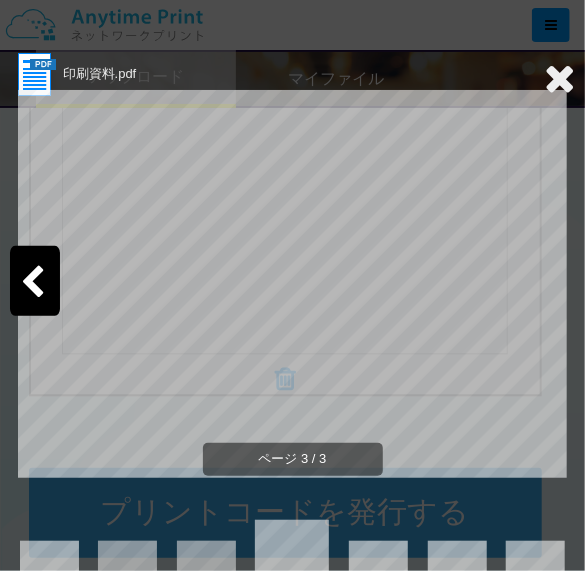 click at bounding box center (559, 78) 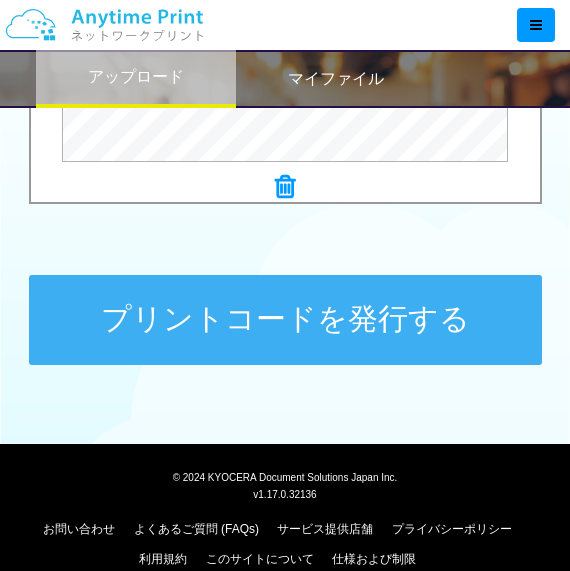 scroll, scrollTop: 1083, scrollLeft: 0, axis: vertical 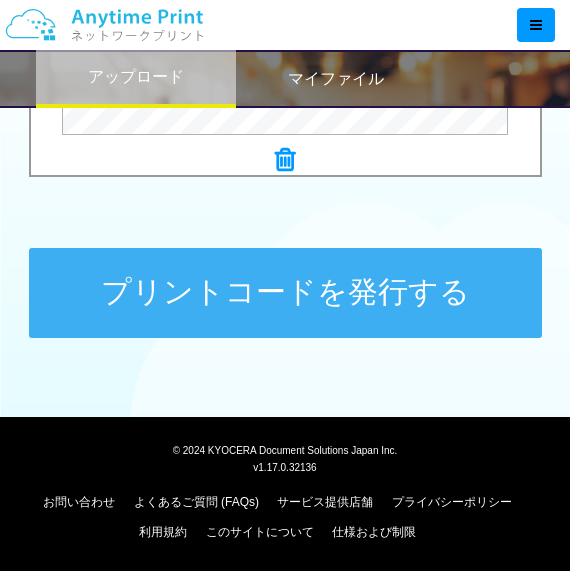 click on "プリントコードを発行する" at bounding box center (285, 293) 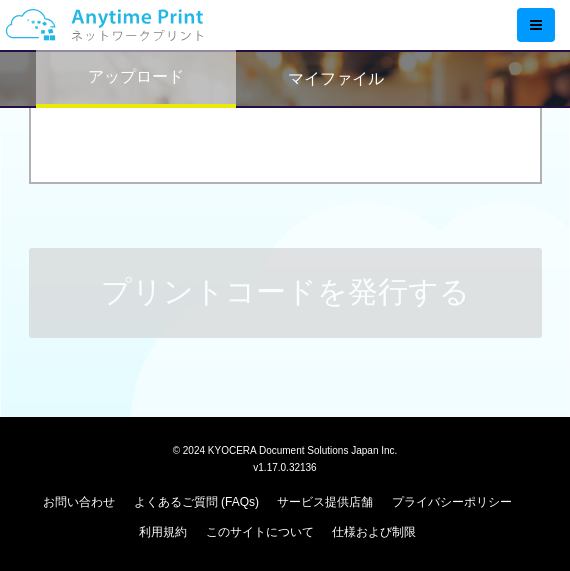scroll, scrollTop: 0, scrollLeft: 0, axis: both 